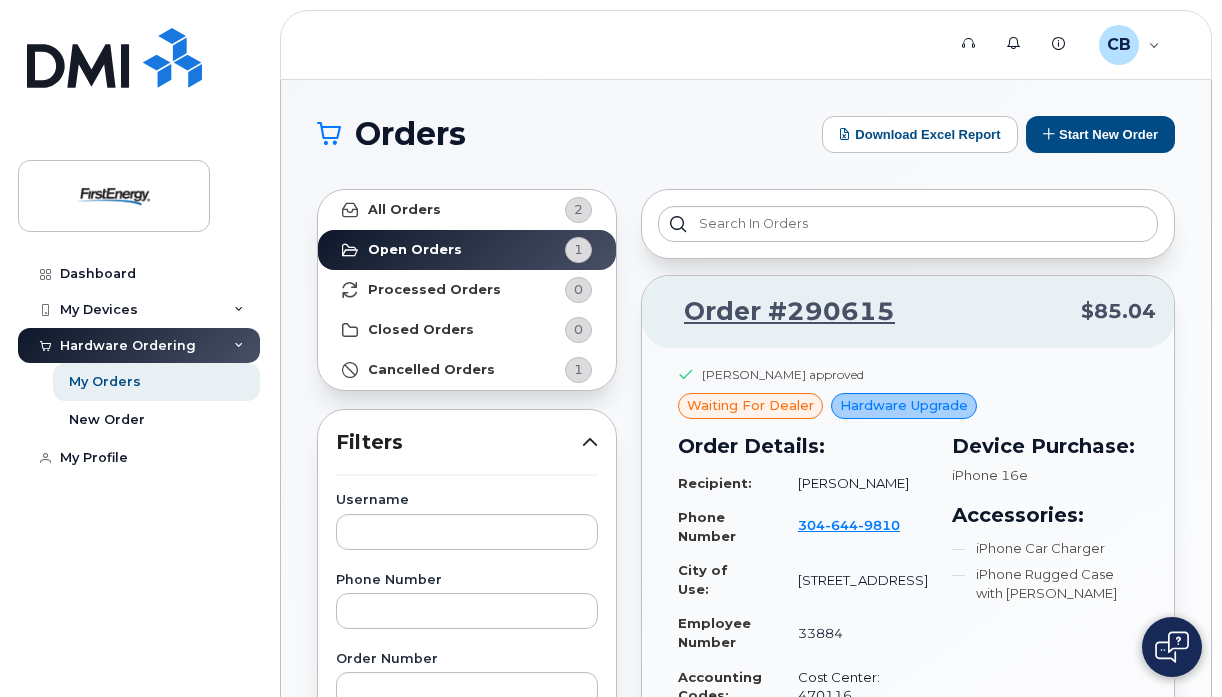 scroll, scrollTop: 0, scrollLeft: 0, axis: both 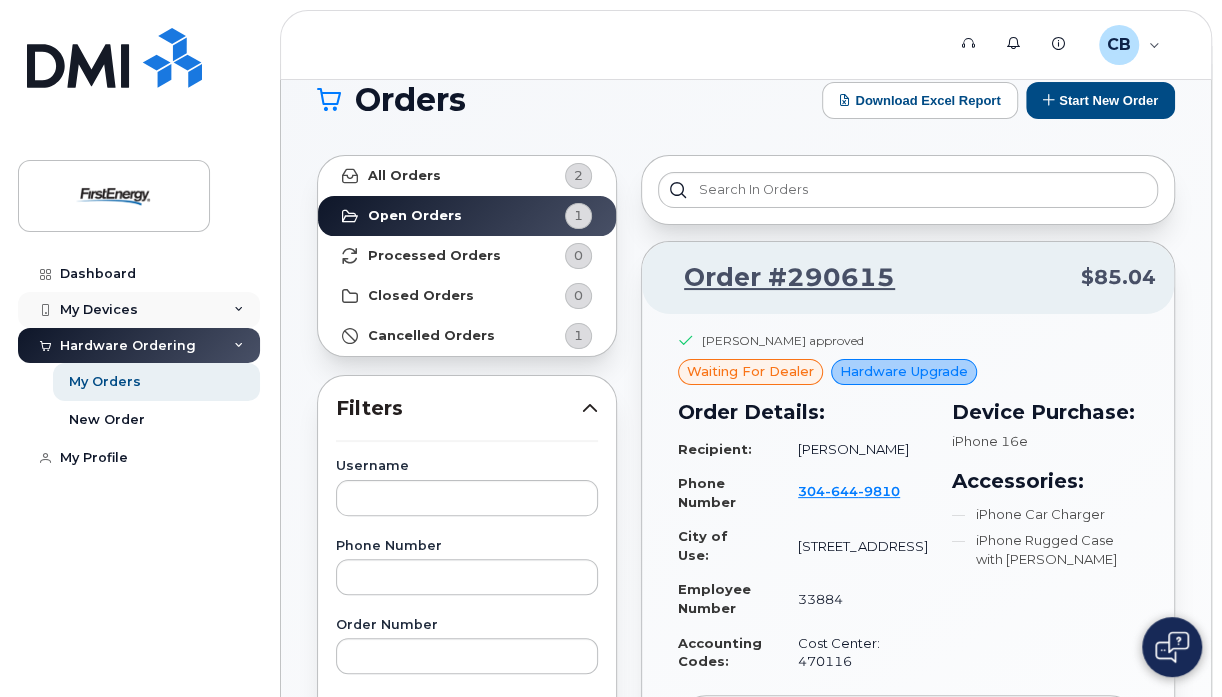 click on "My Devices" 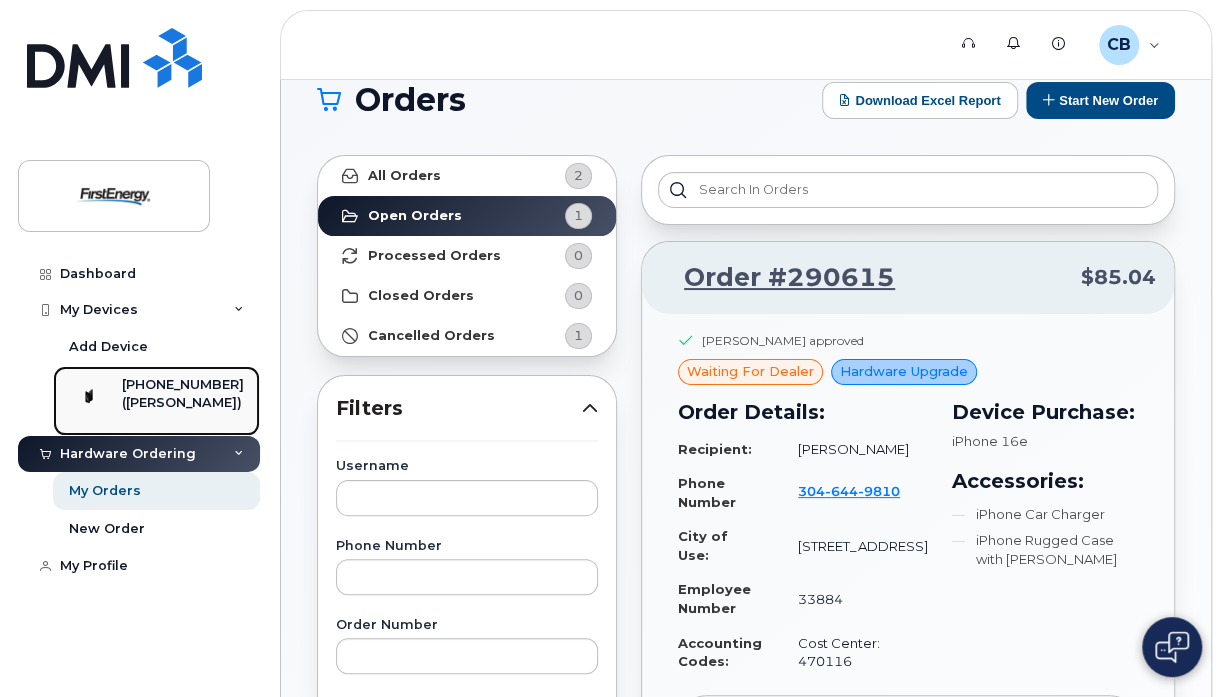 click on "([PERSON_NAME])" 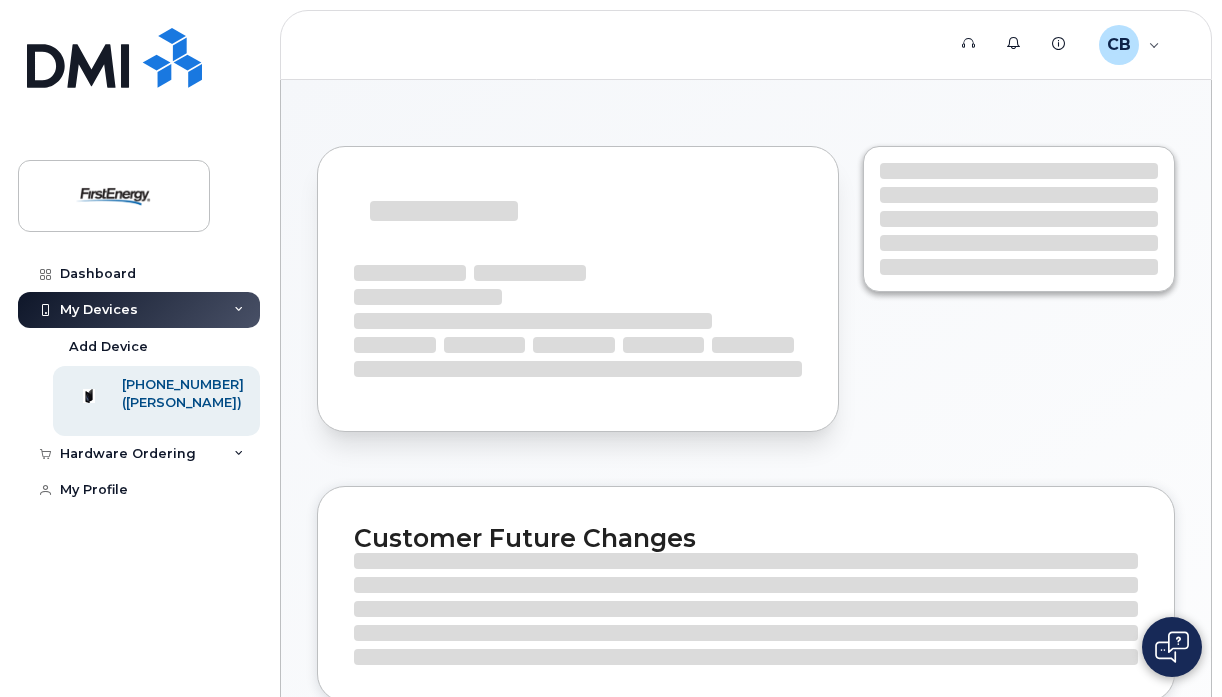 scroll, scrollTop: 0, scrollLeft: 0, axis: both 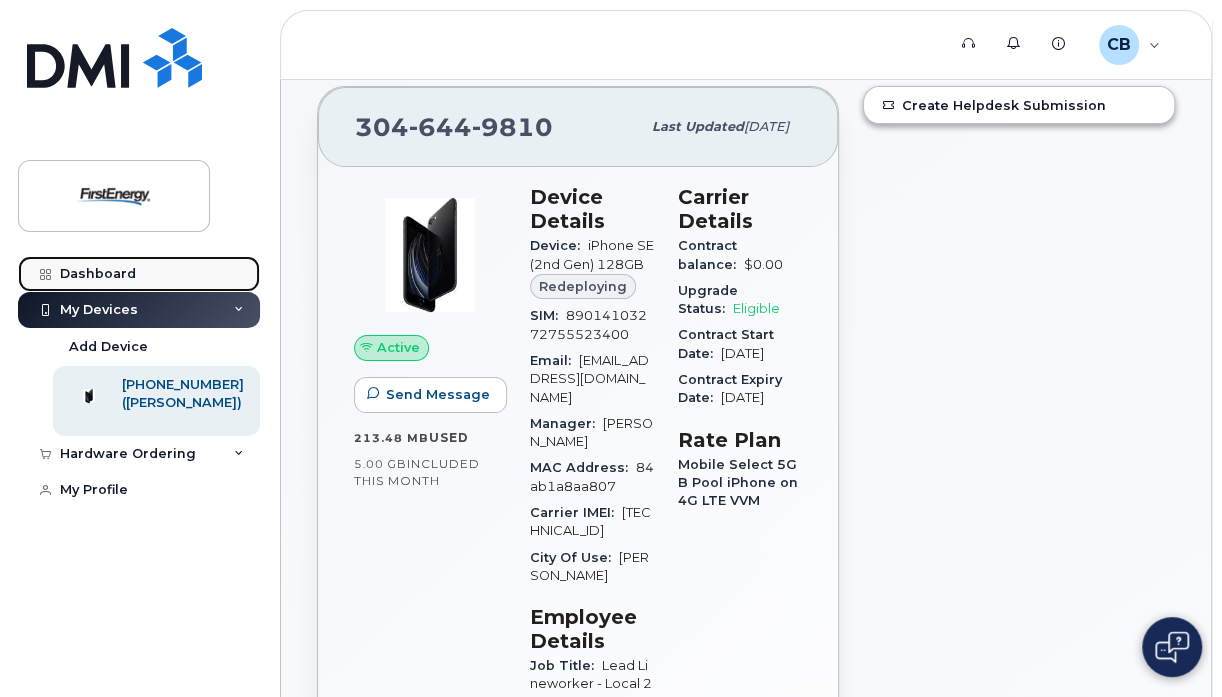 click on "Dashboard" 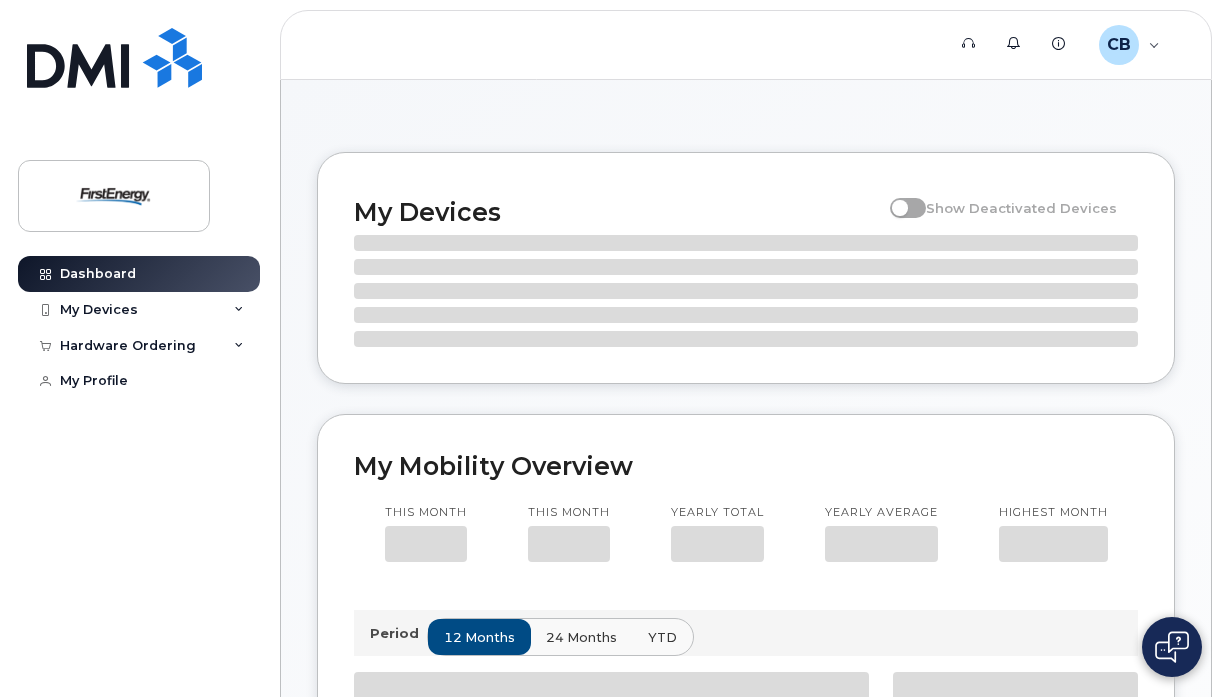 scroll, scrollTop: 0, scrollLeft: 0, axis: both 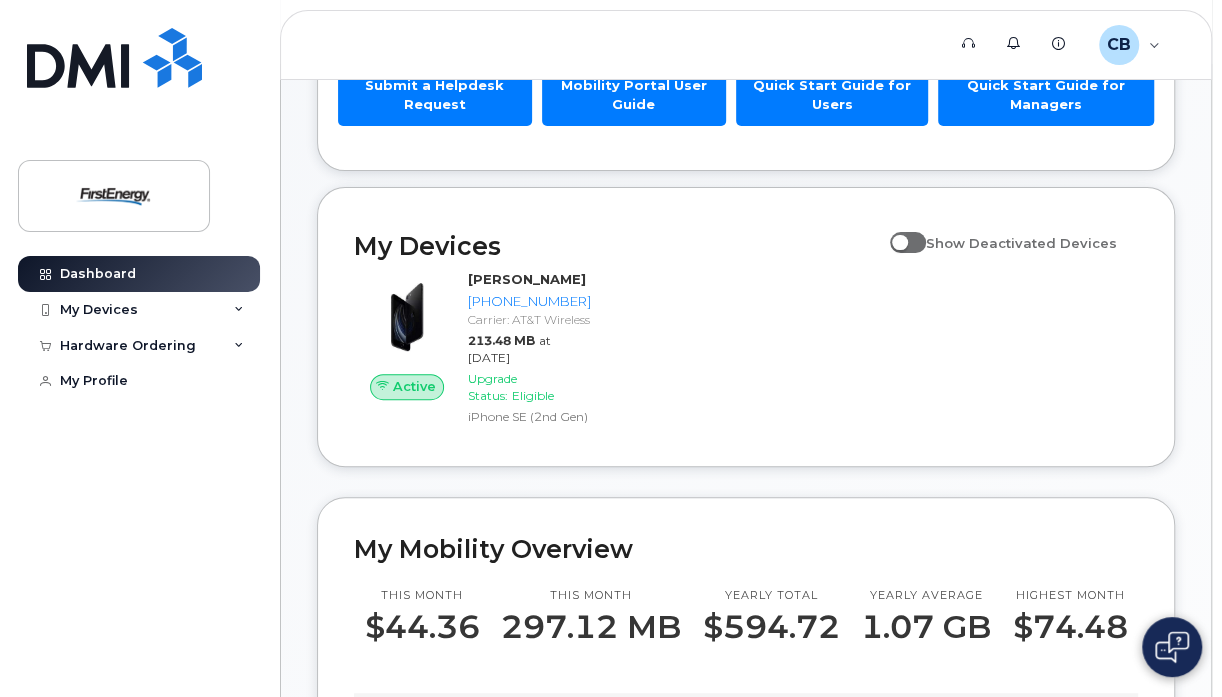 click 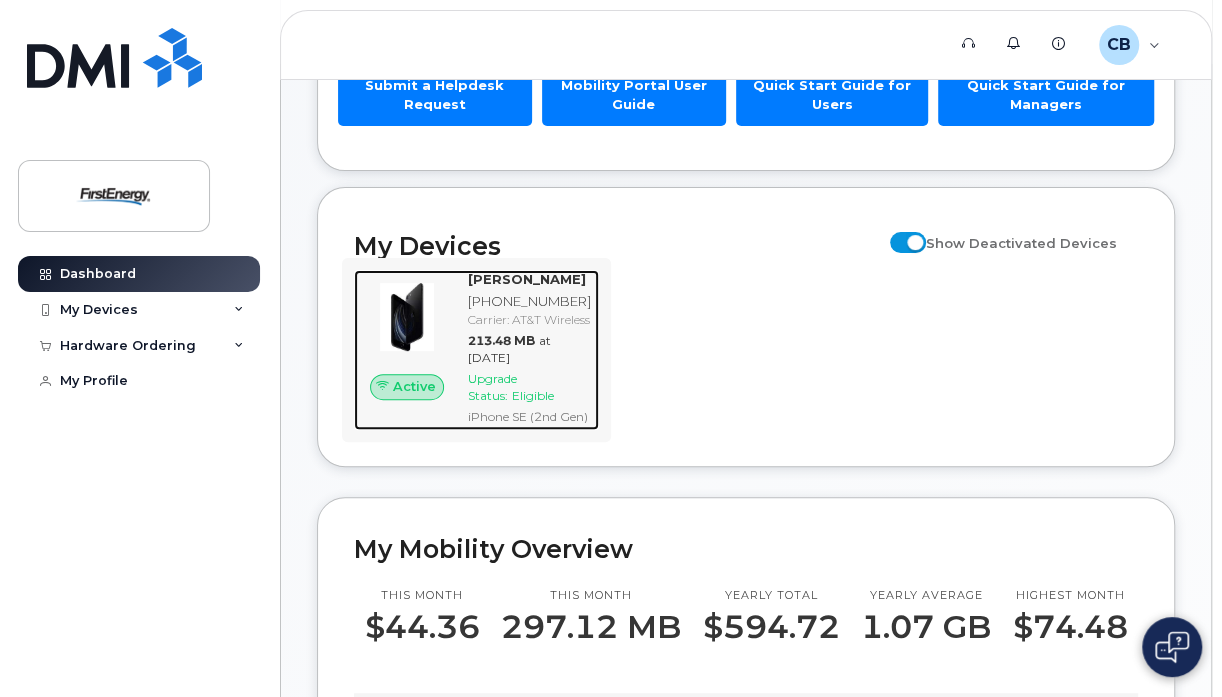 click on "Upgrade Status:" 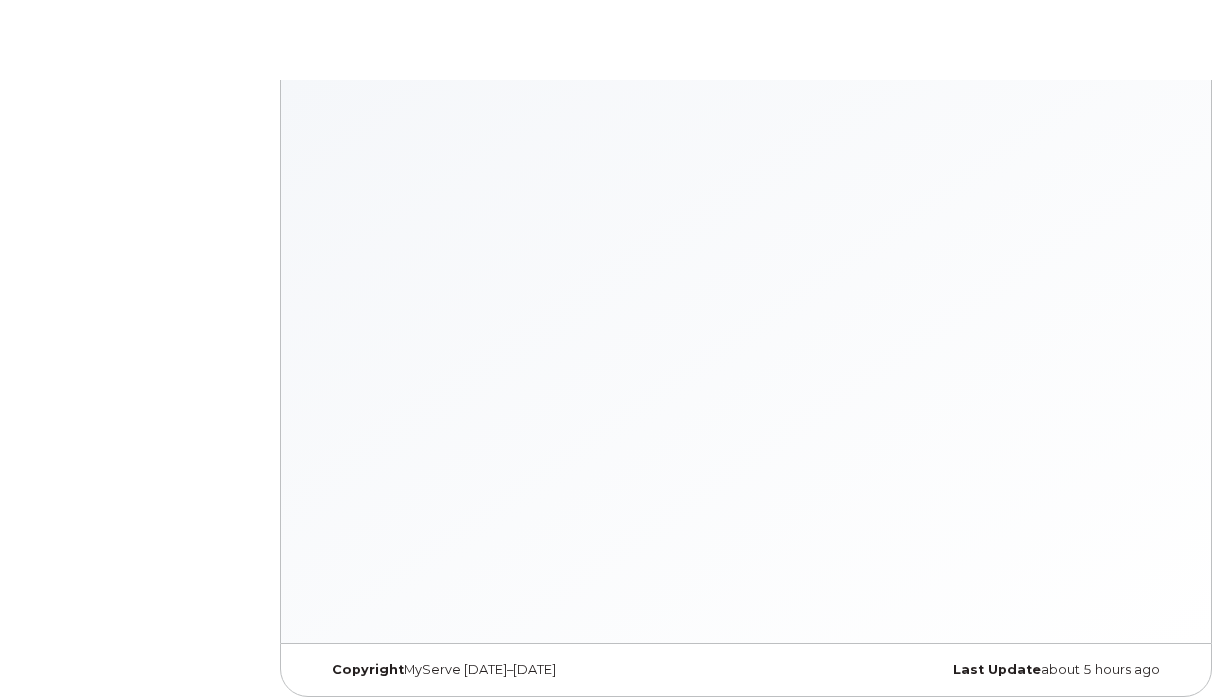 scroll, scrollTop: 0, scrollLeft: 0, axis: both 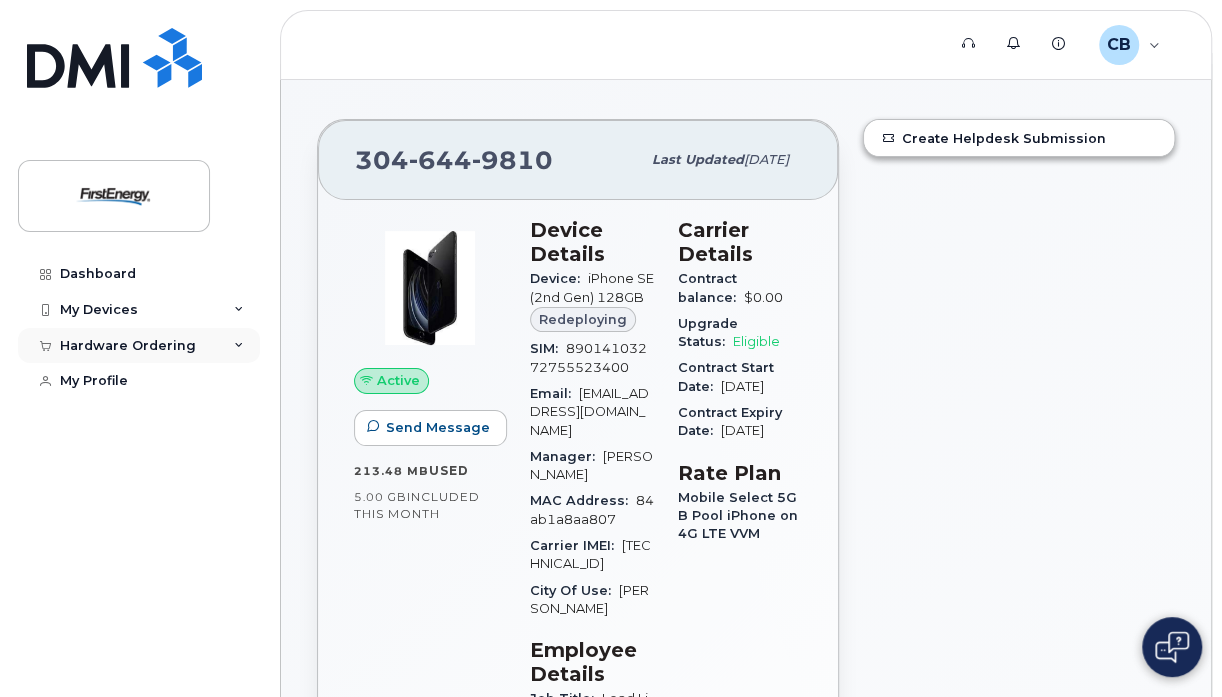 click 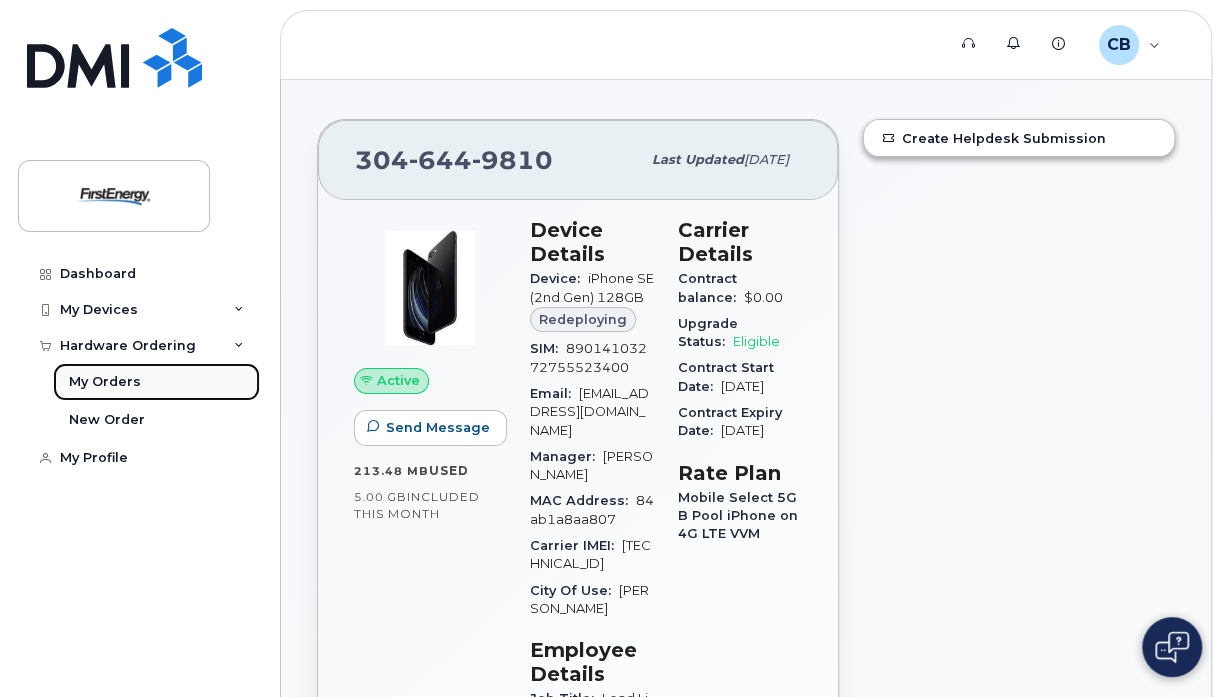 click on "My Orders" 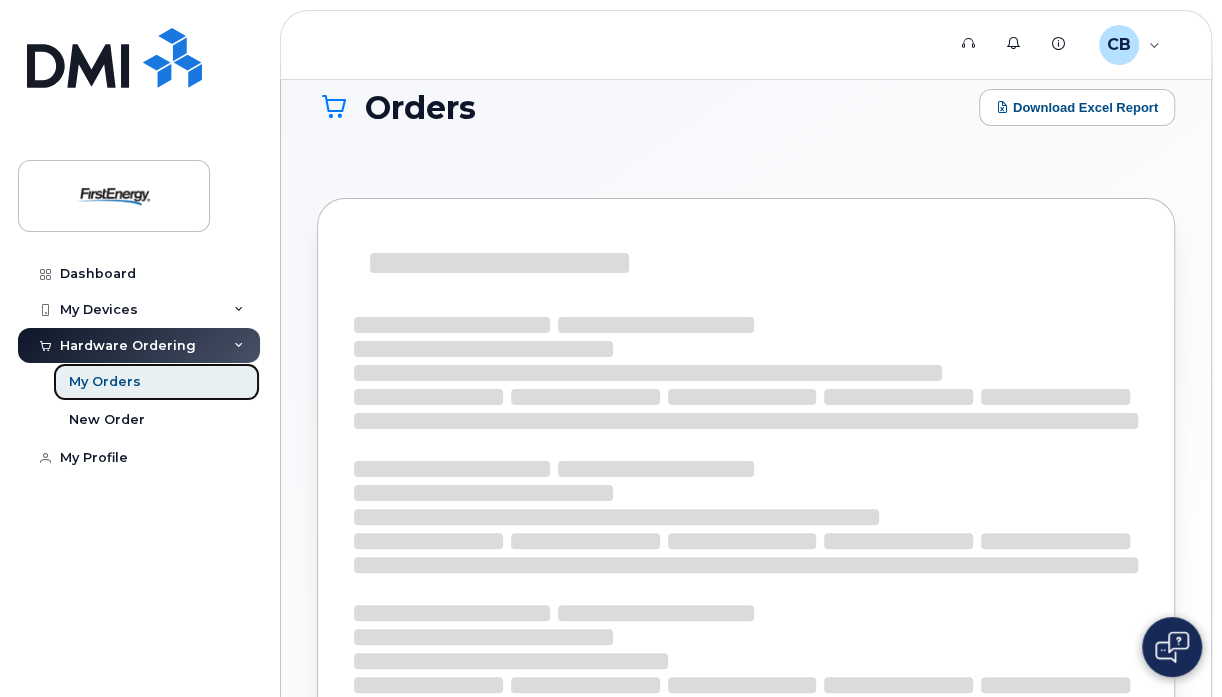 scroll, scrollTop: 0, scrollLeft: 0, axis: both 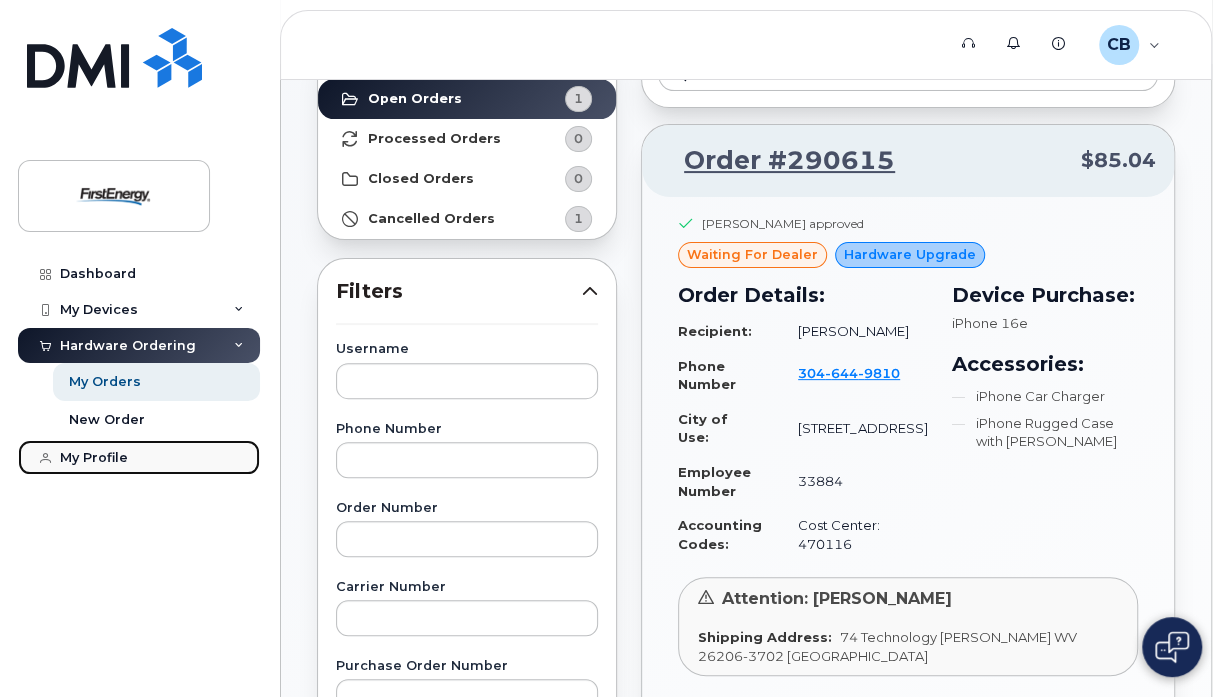 click on "My Profile" 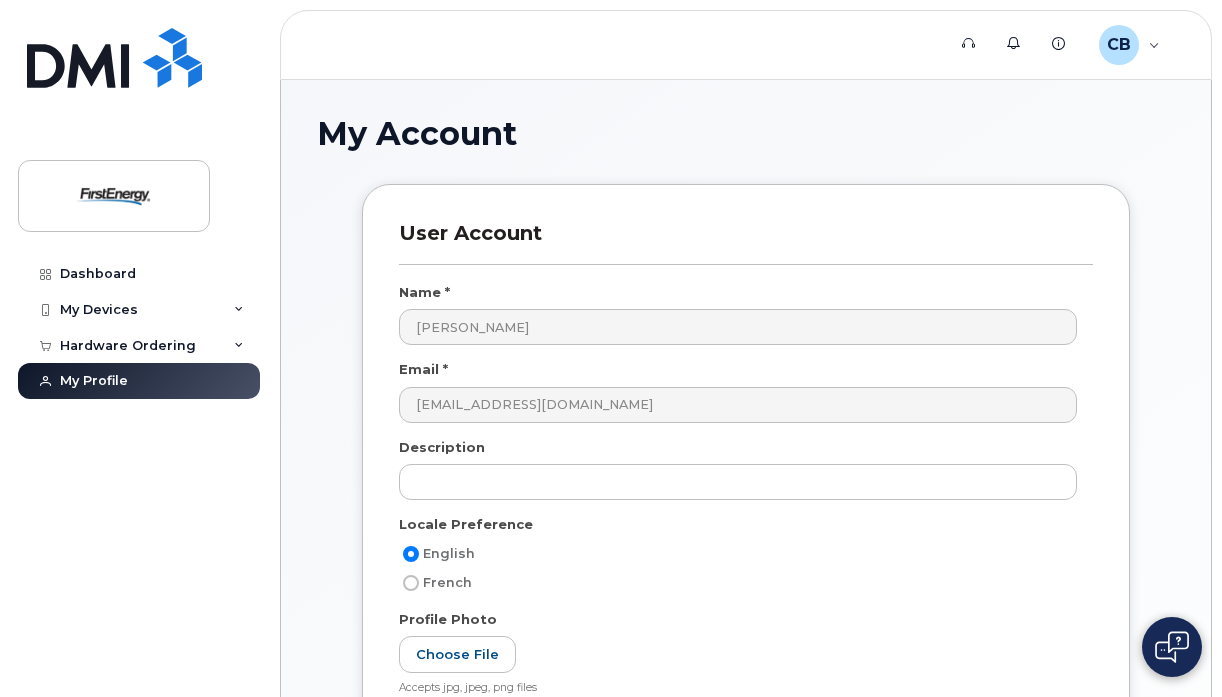 scroll, scrollTop: 0, scrollLeft: 0, axis: both 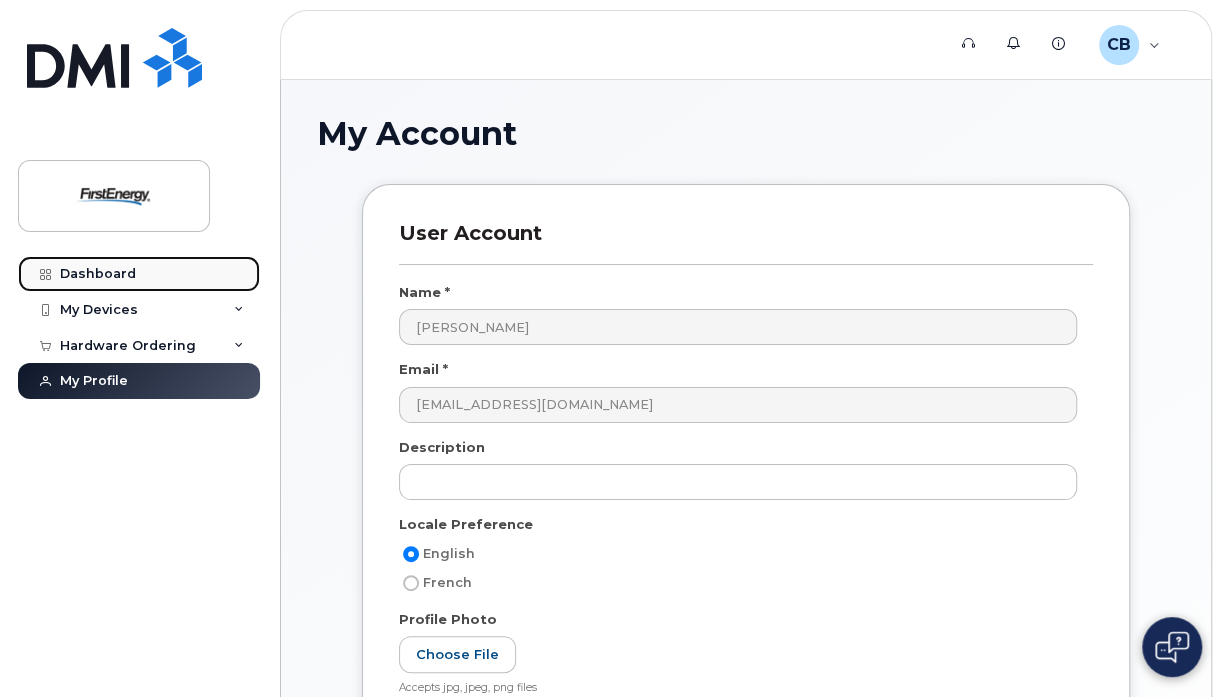 click on "Dashboard" 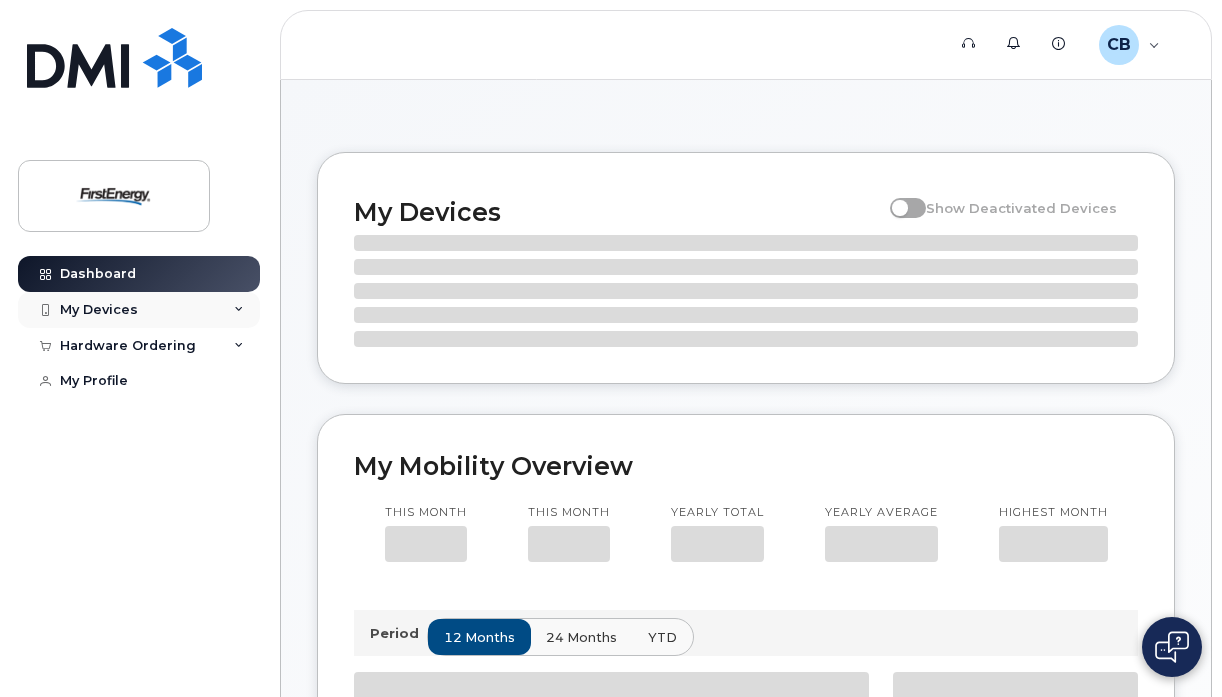 scroll, scrollTop: 0, scrollLeft: 0, axis: both 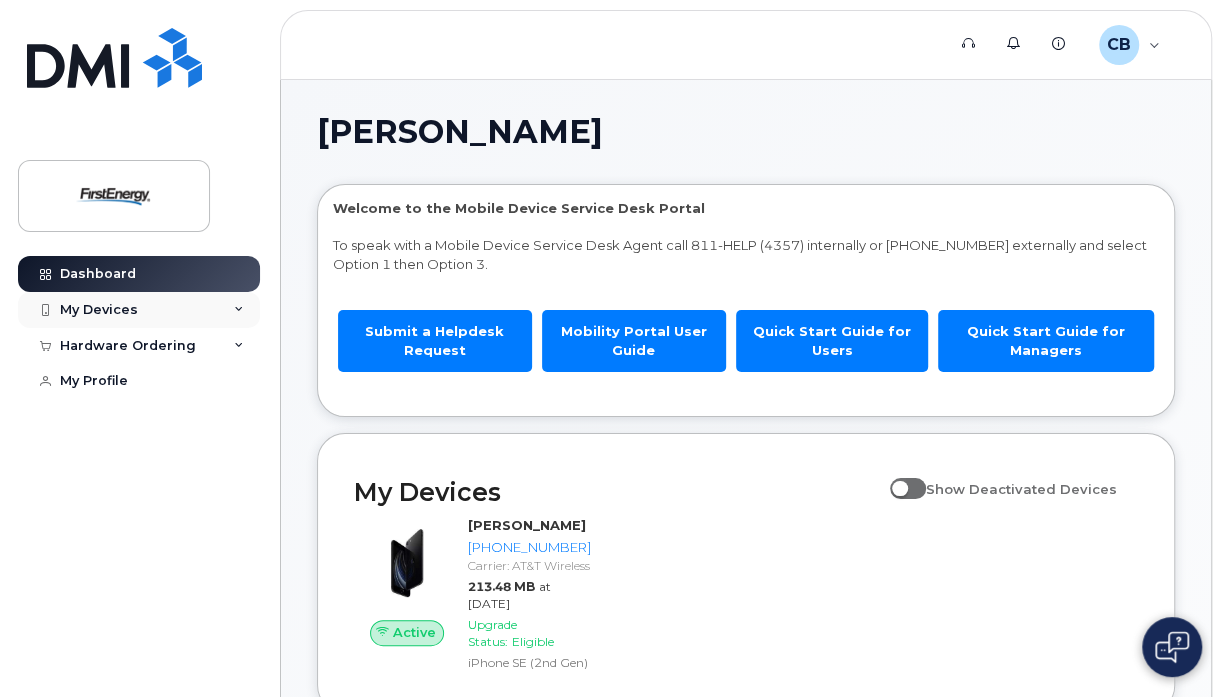 click 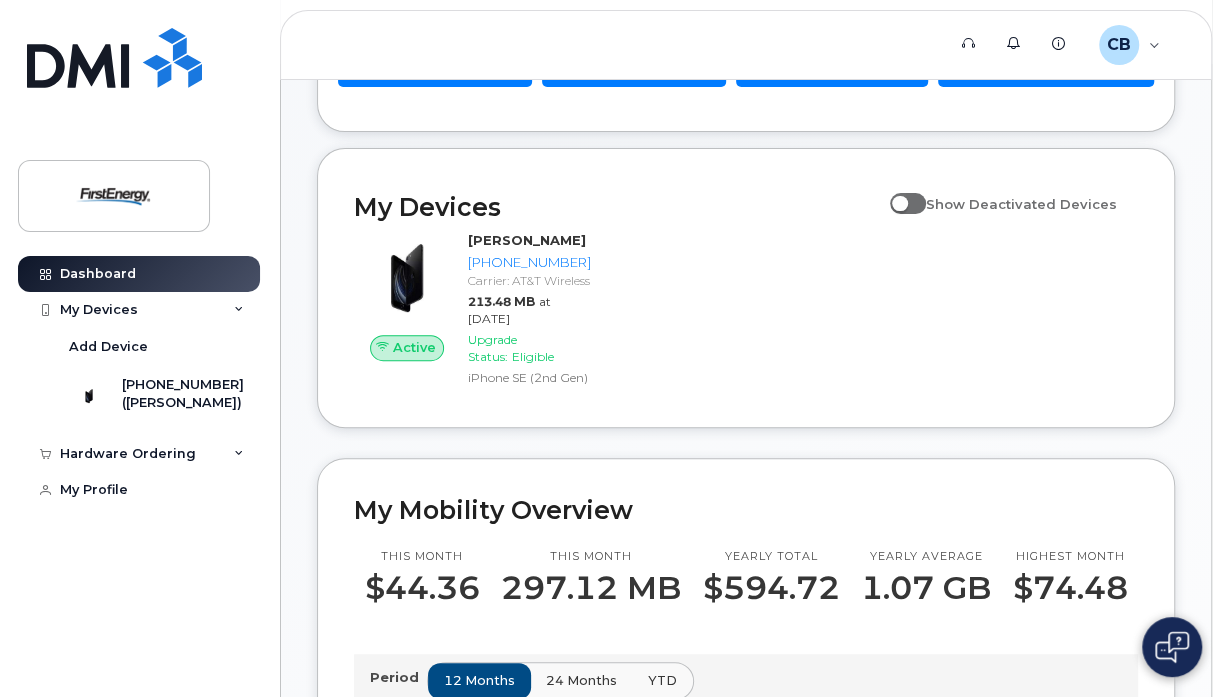 scroll, scrollTop: 282, scrollLeft: 0, axis: vertical 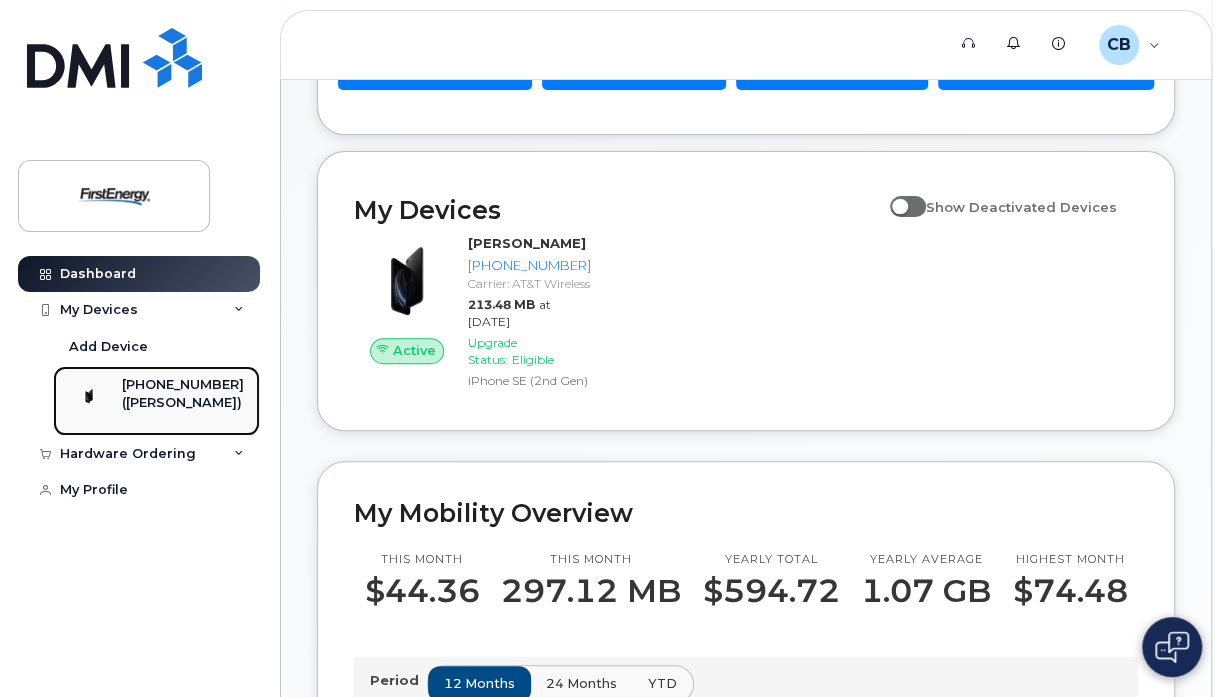 click on "([PERSON_NAME])" 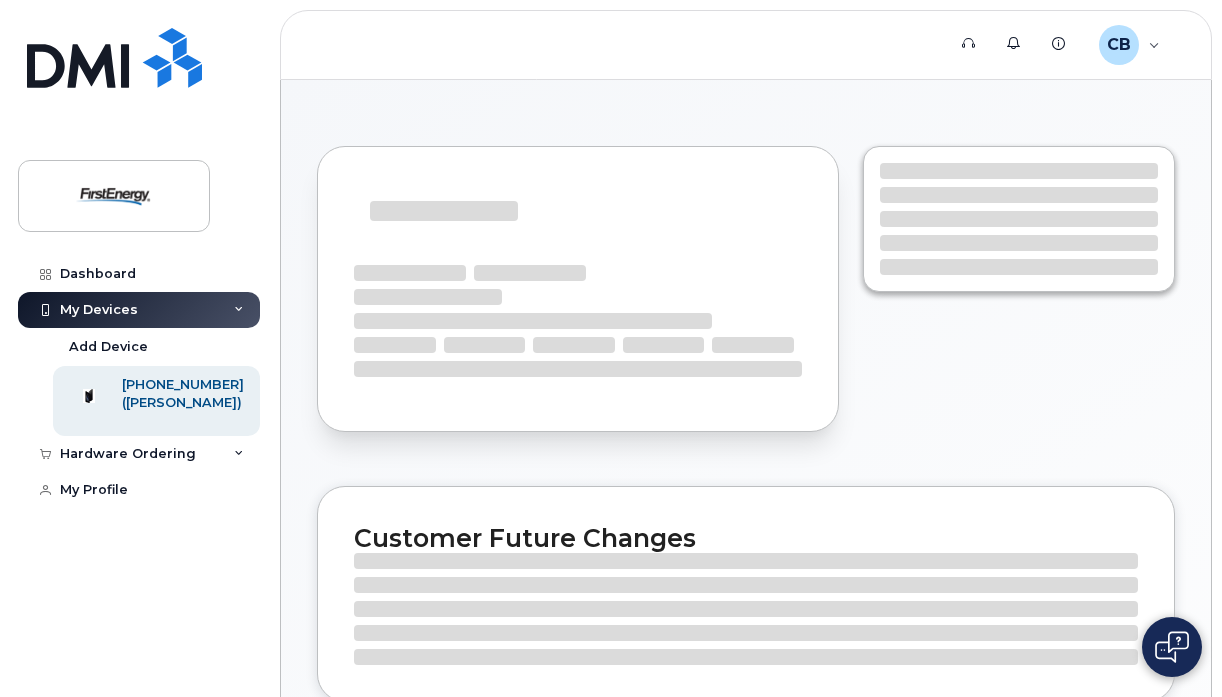 scroll, scrollTop: 0, scrollLeft: 0, axis: both 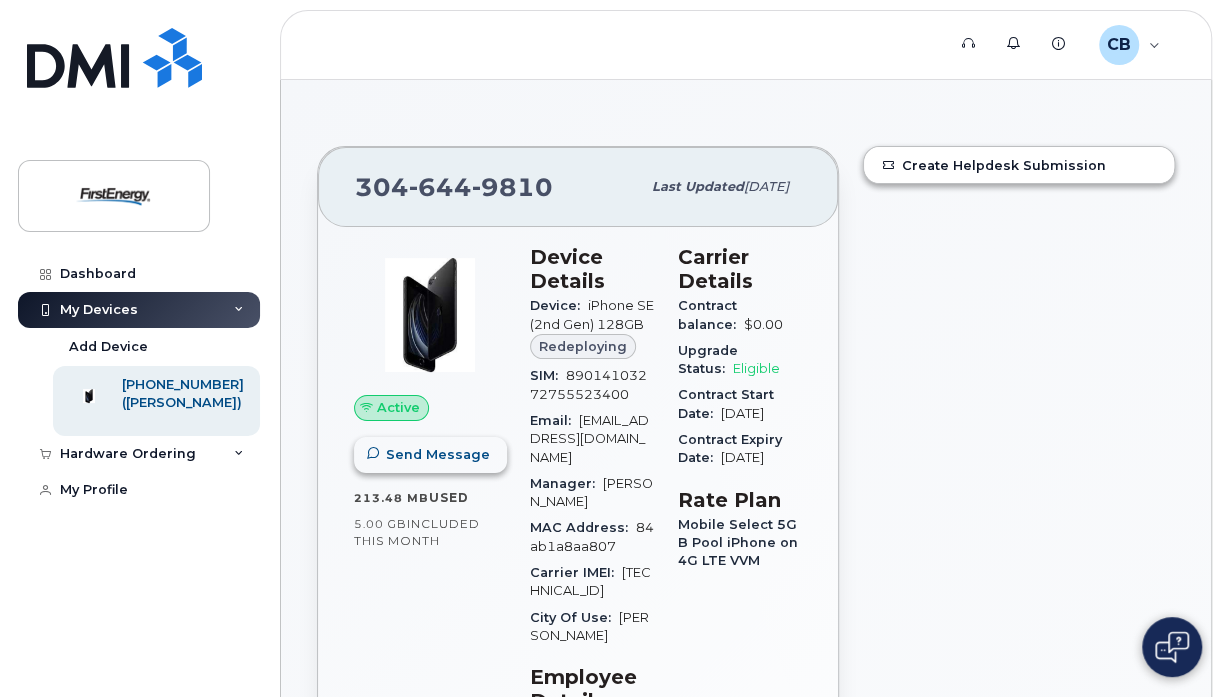 click on "Send Message" 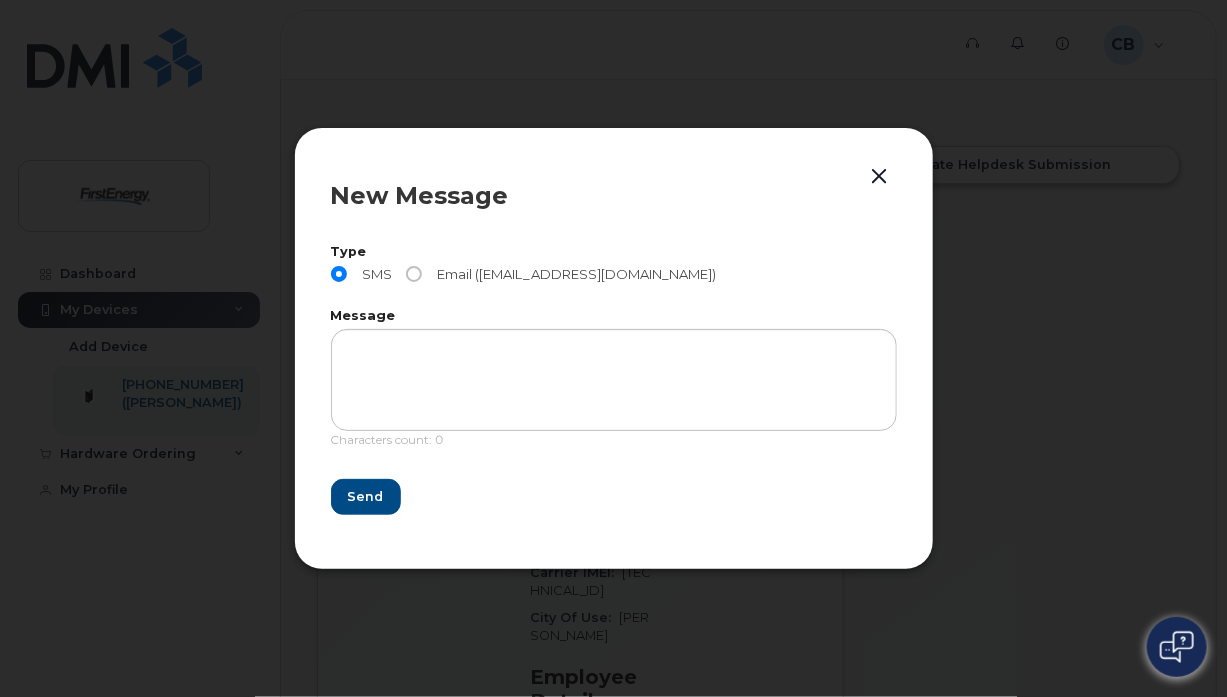 click 